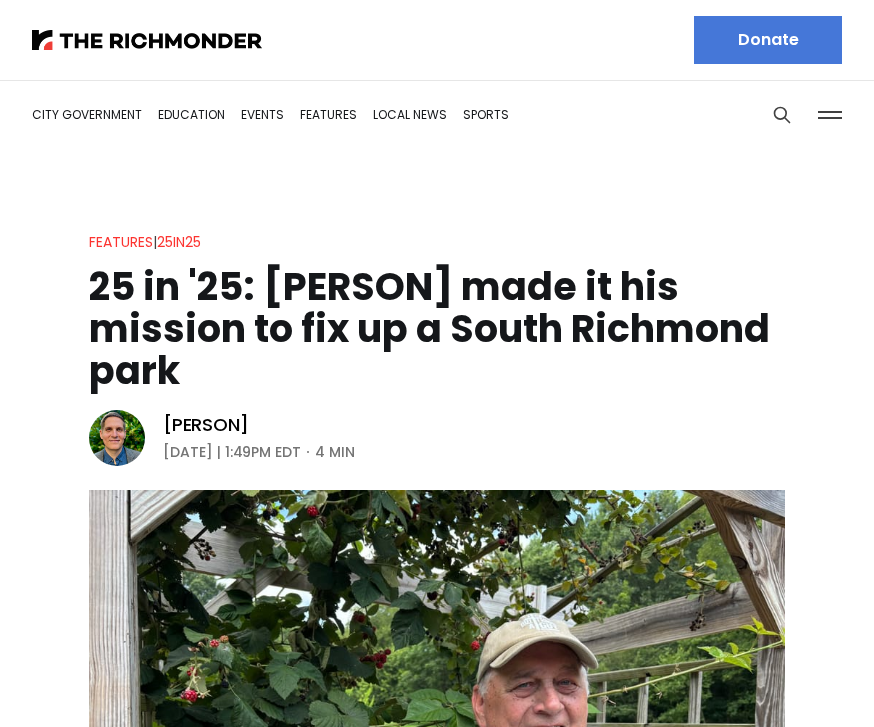 scroll, scrollTop: 0, scrollLeft: 0, axis: both 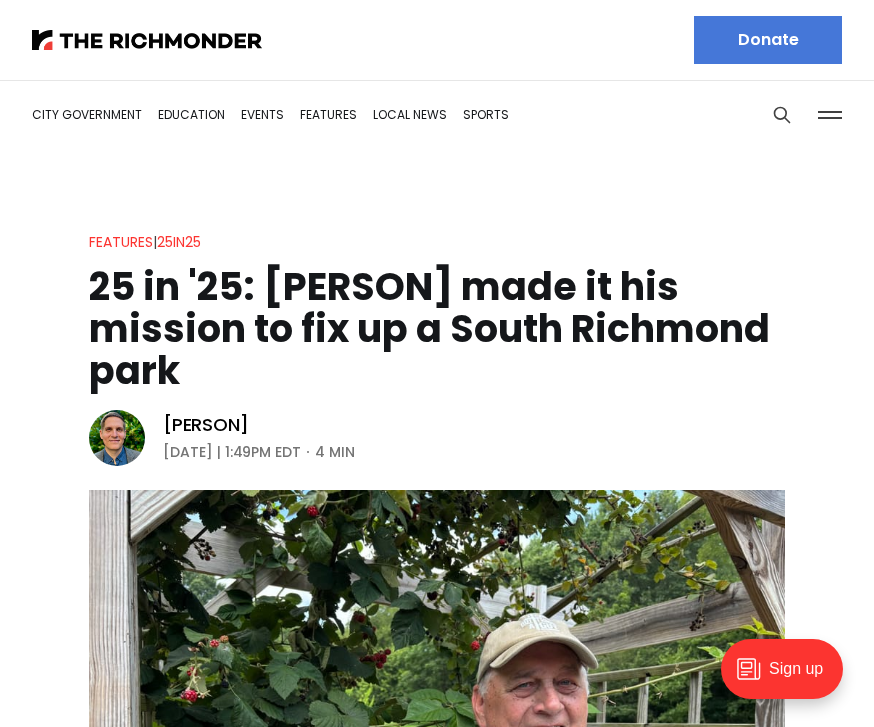 click on "Sign up" at bounding box center (782, 669) 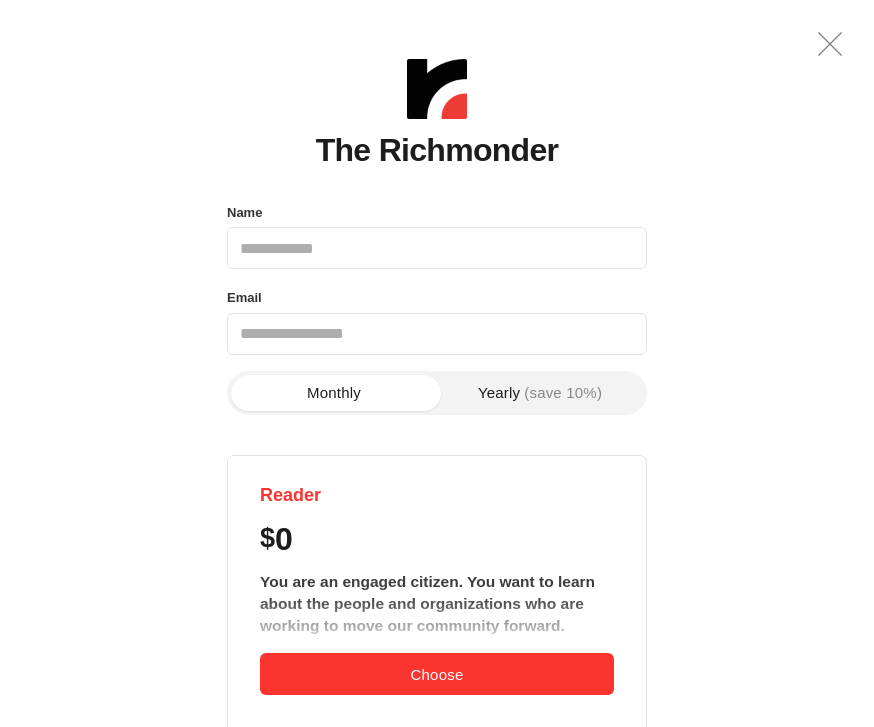 scroll, scrollTop: 0, scrollLeft: 0, axis: both 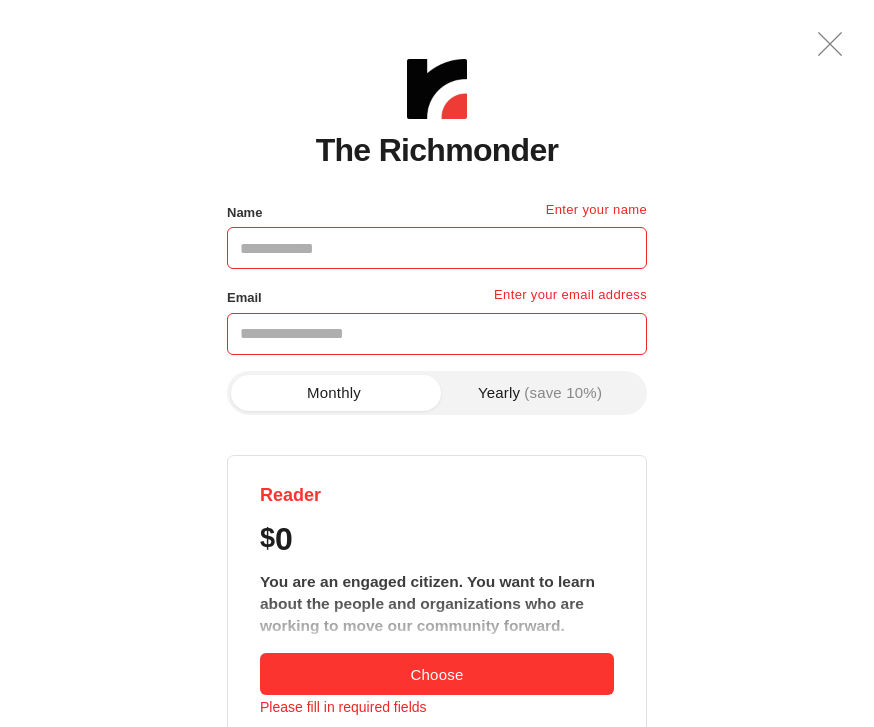 click on "(save 10%)" at bounding box center (563, 392) 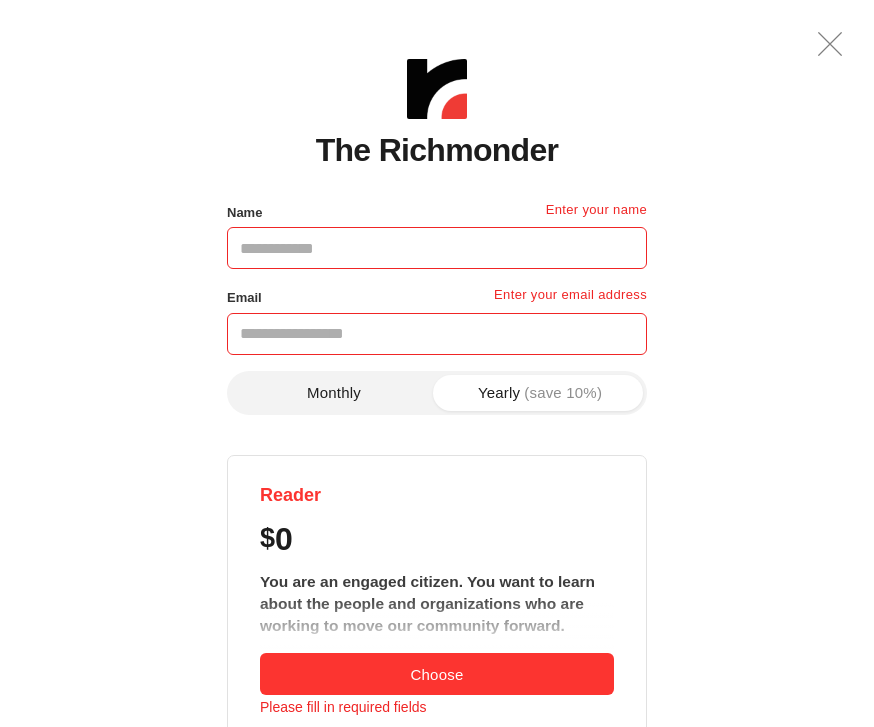 click on "Name" at bounding box center (437, 248) 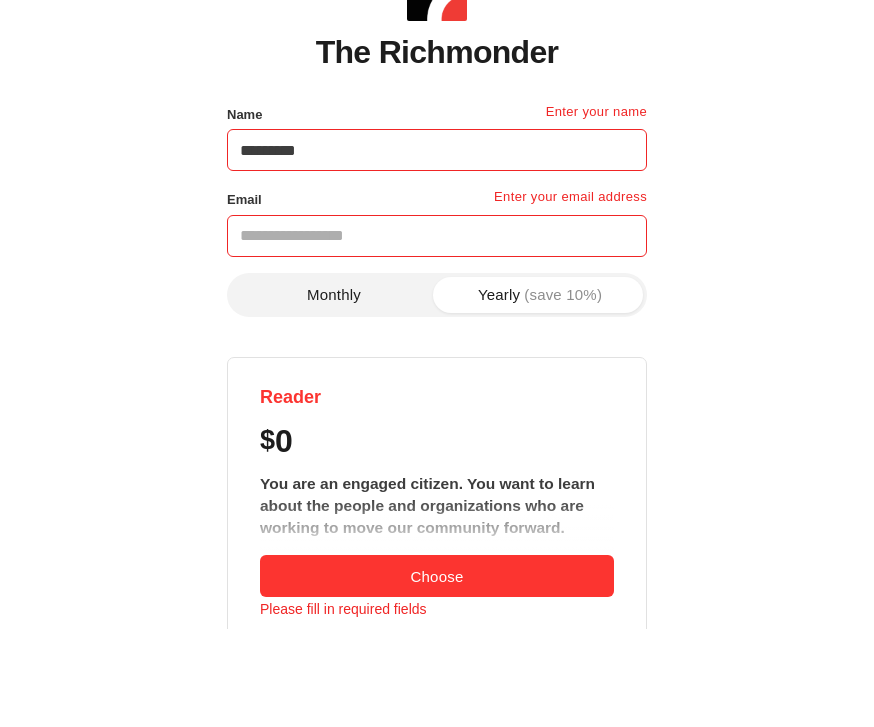 type on "*********" 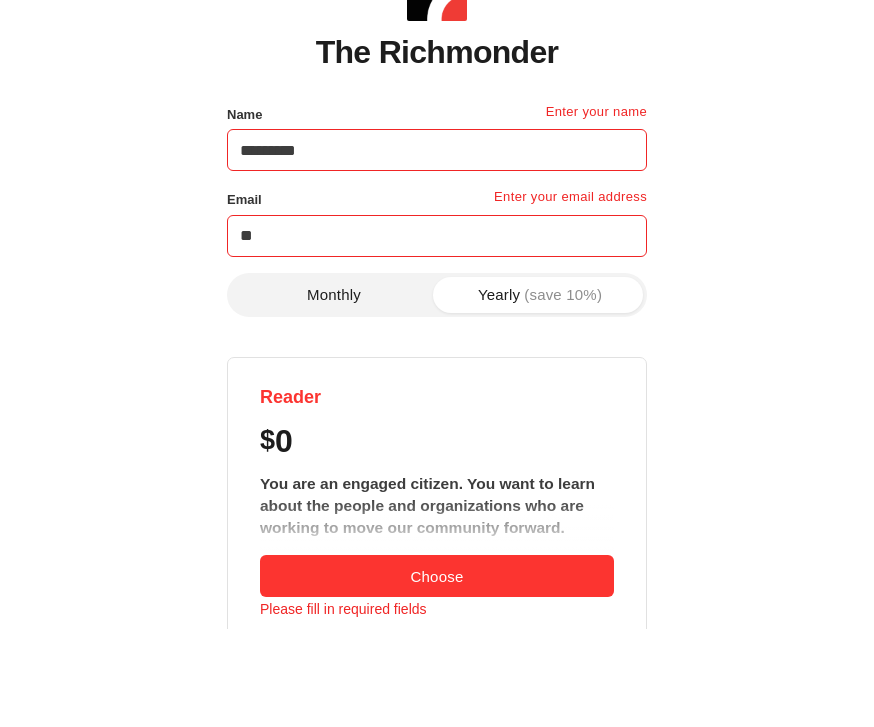 type on "*" 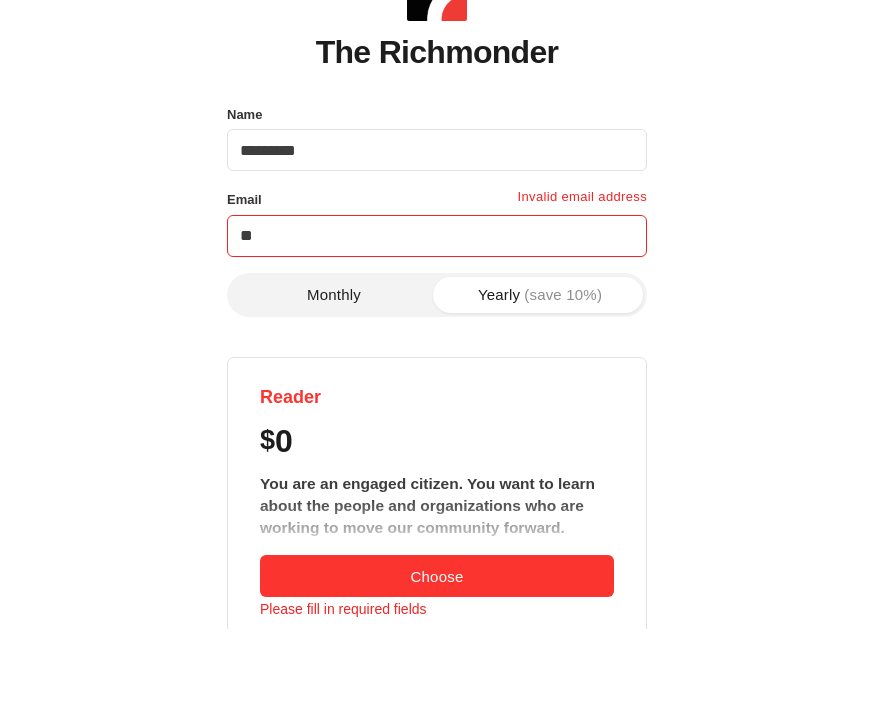 type on "*" 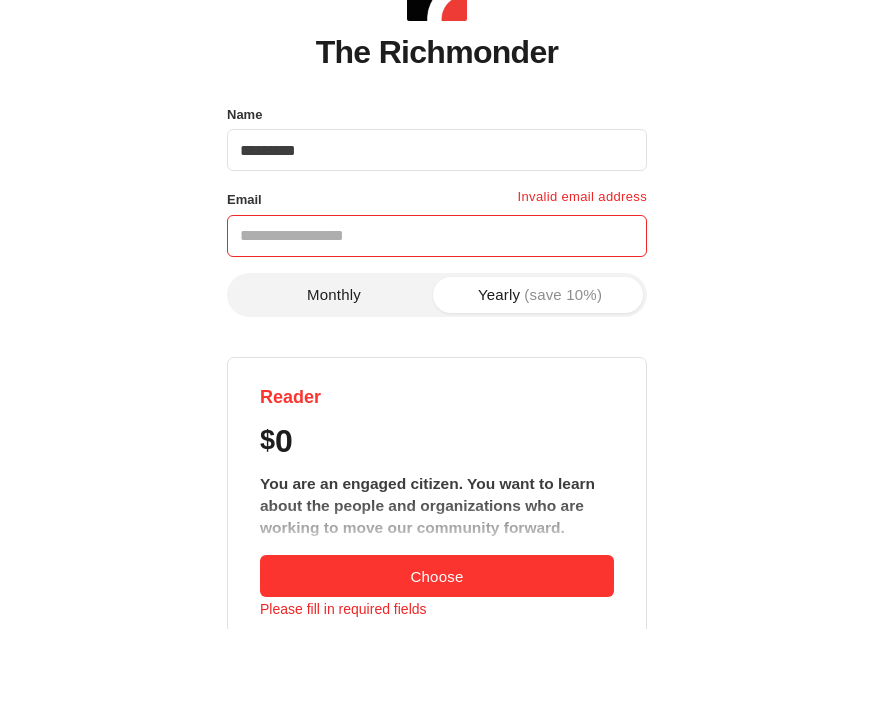 click on "Email" at bounding box center (437, 236) 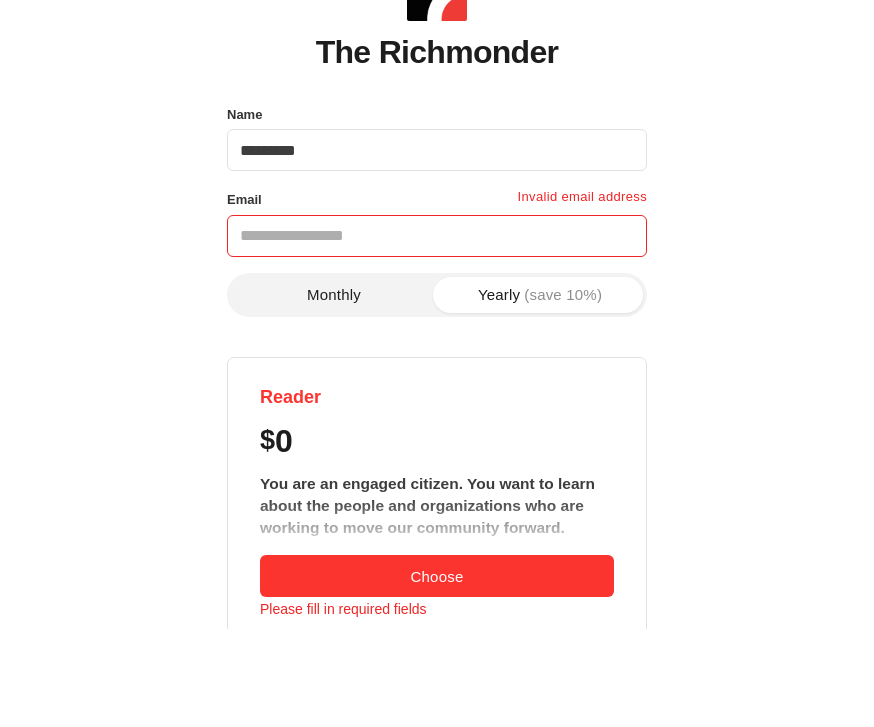 click on "Email" at bounding box center (437, 236) 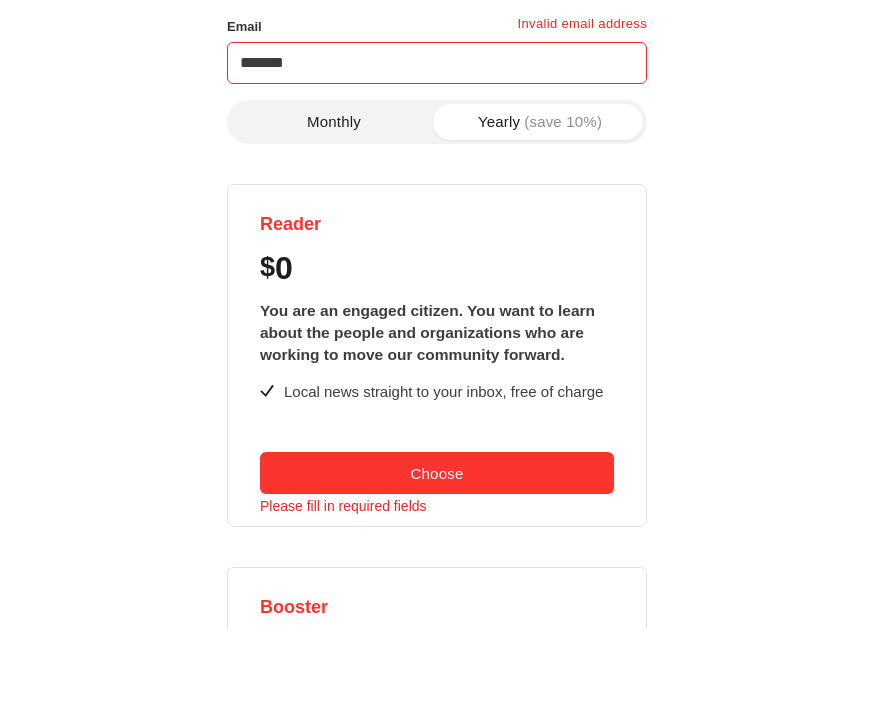 scroll, scrollTop: 169, scrollLeft: 0, axis: vertical 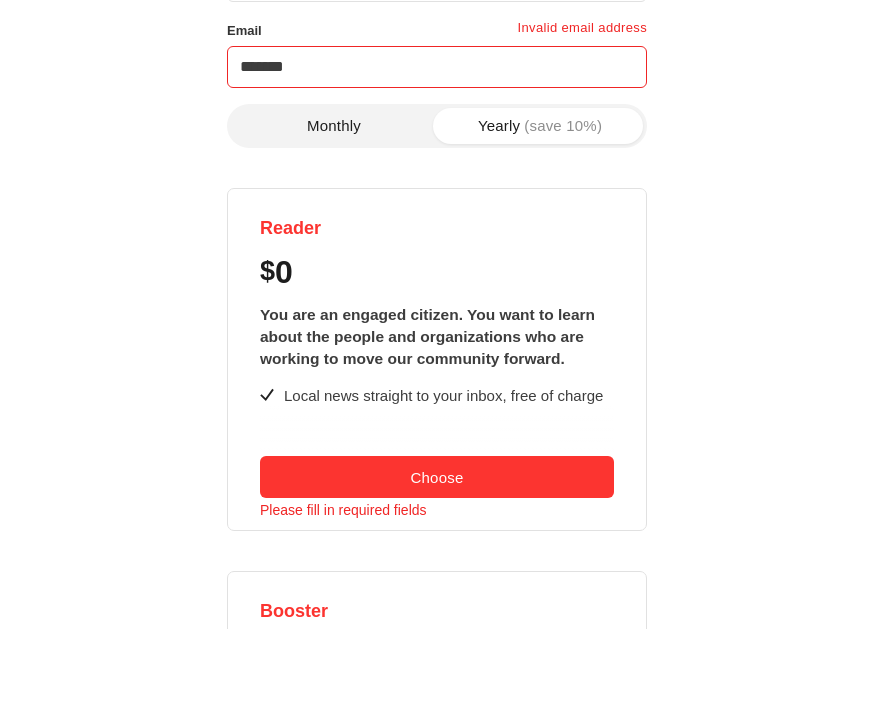type on "*******" 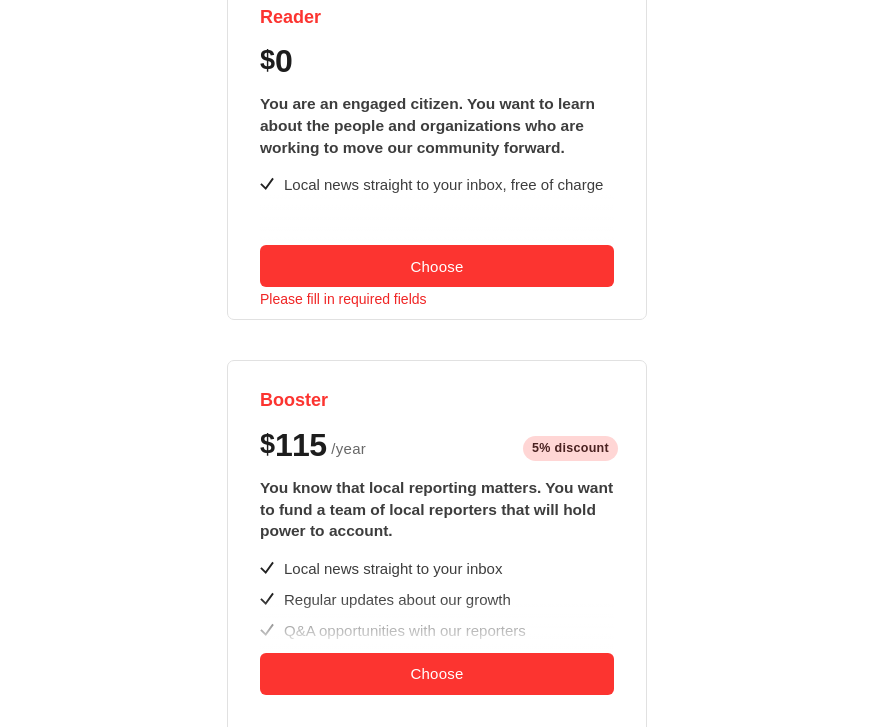 scroll, scrollTop: 481, scrollLeft: 0, axis: vertical 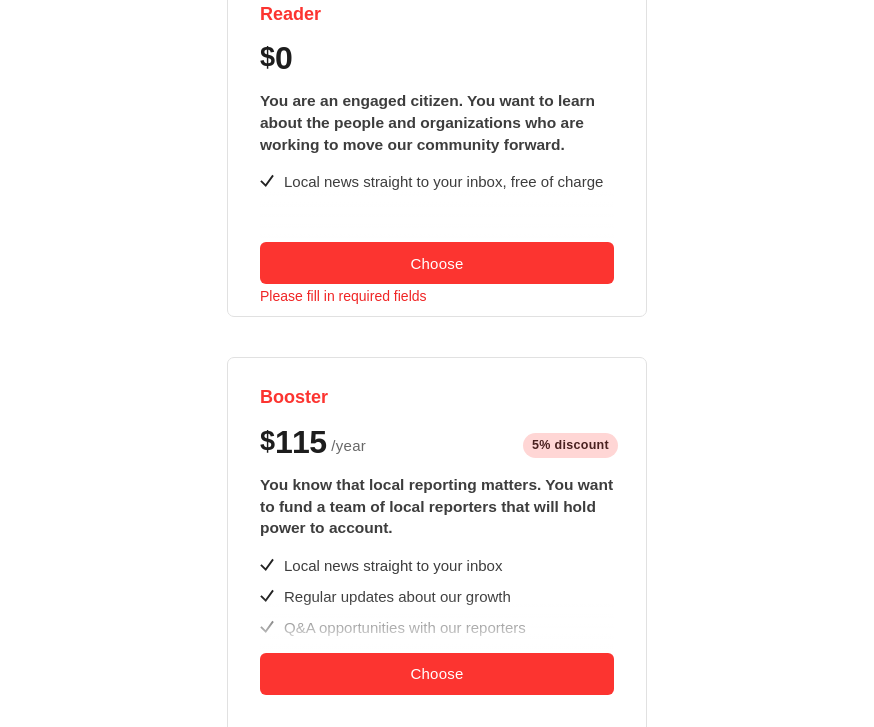 click on "Choose" at bounding box center [437, 674] 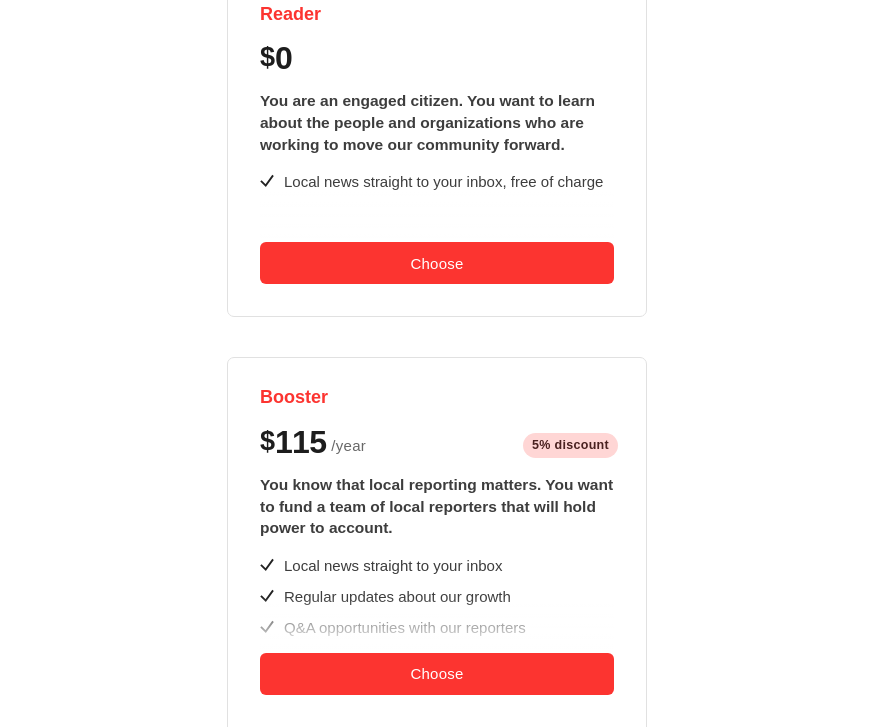 click on "Choose" at bounding box center [437, 674] 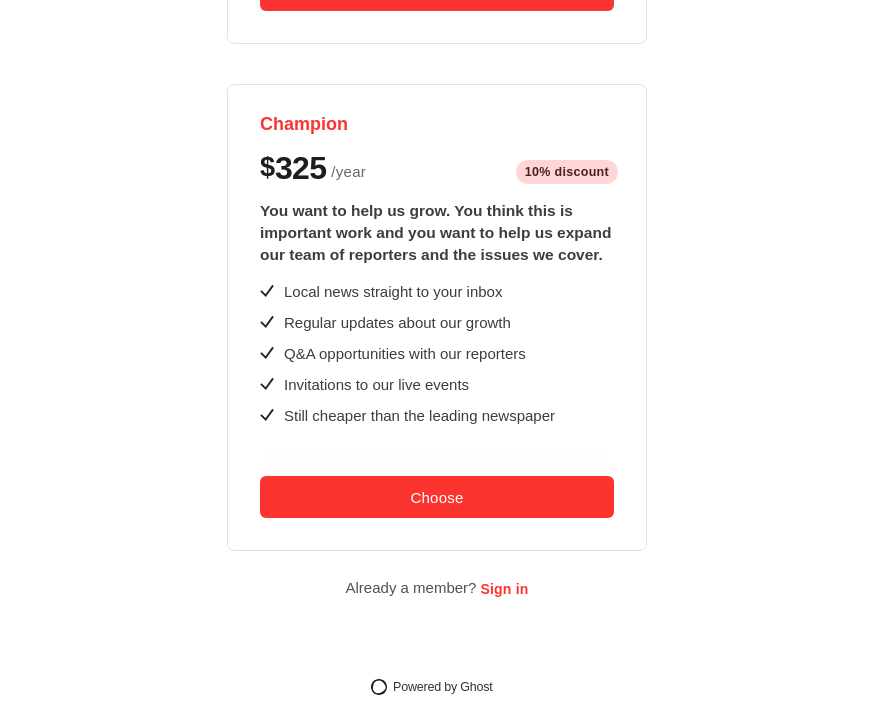 scroll, scrollTop: 1230, scrollLeft: 0, axis: vertical 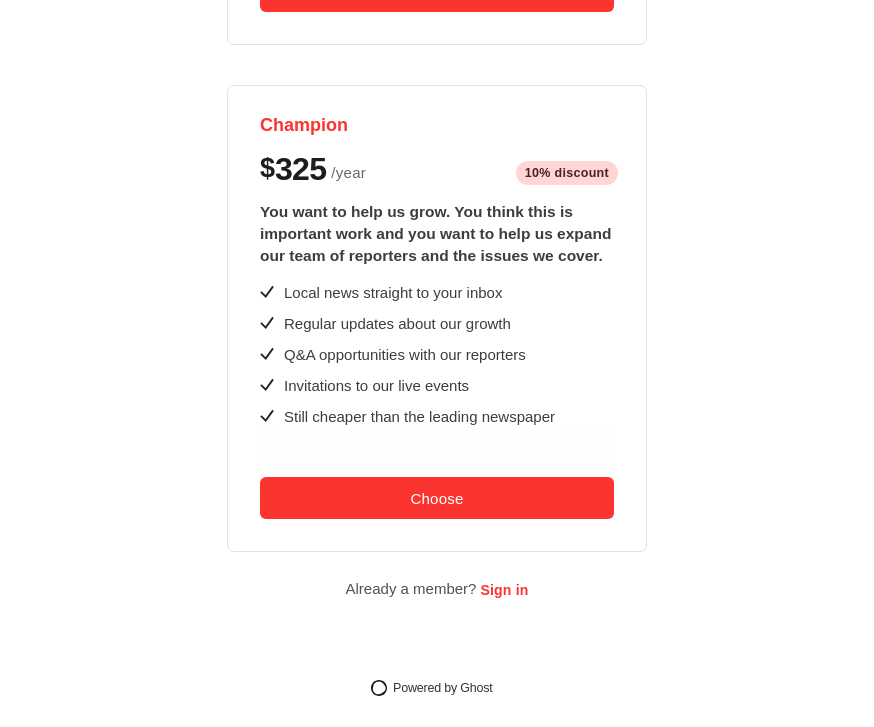 click on "Powered by Ghost" at bounding box center (437, 672) 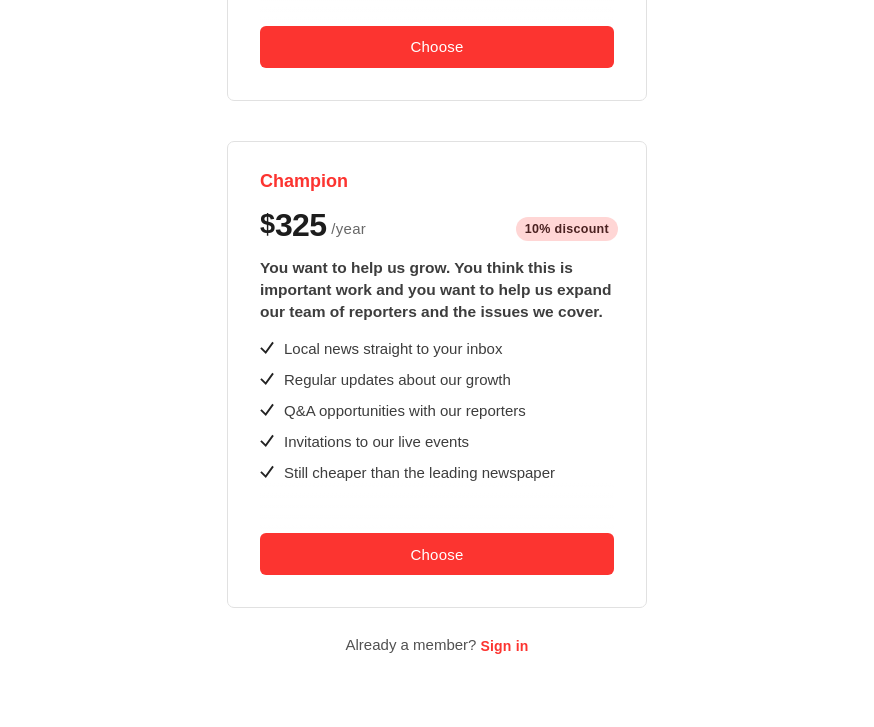 scroll, scrollTop: 1172, scrollLeft: 0, axis: vertical 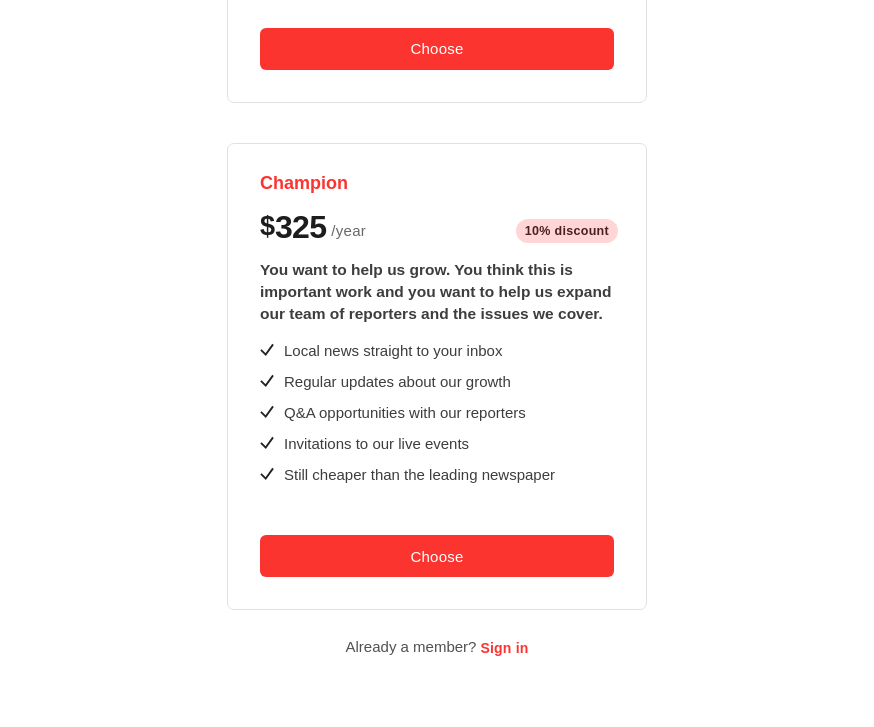 click on "Choose" at bounding box center (437, 556) 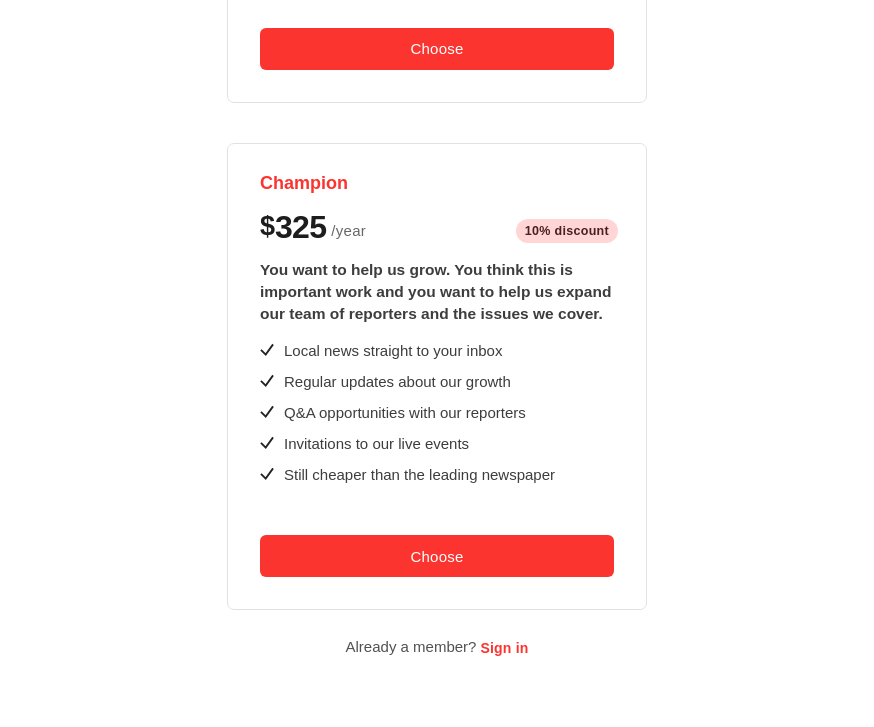click on "Choose" at bounding box center [437, 556] 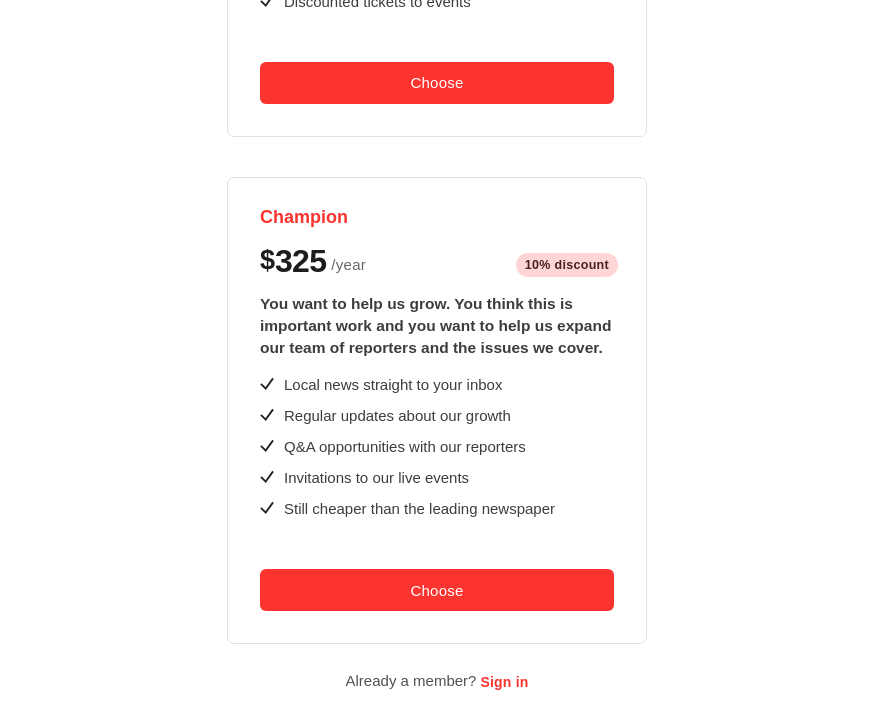 scroll, scrollTop: 1136, scrollLeft: 0, axis: vertical 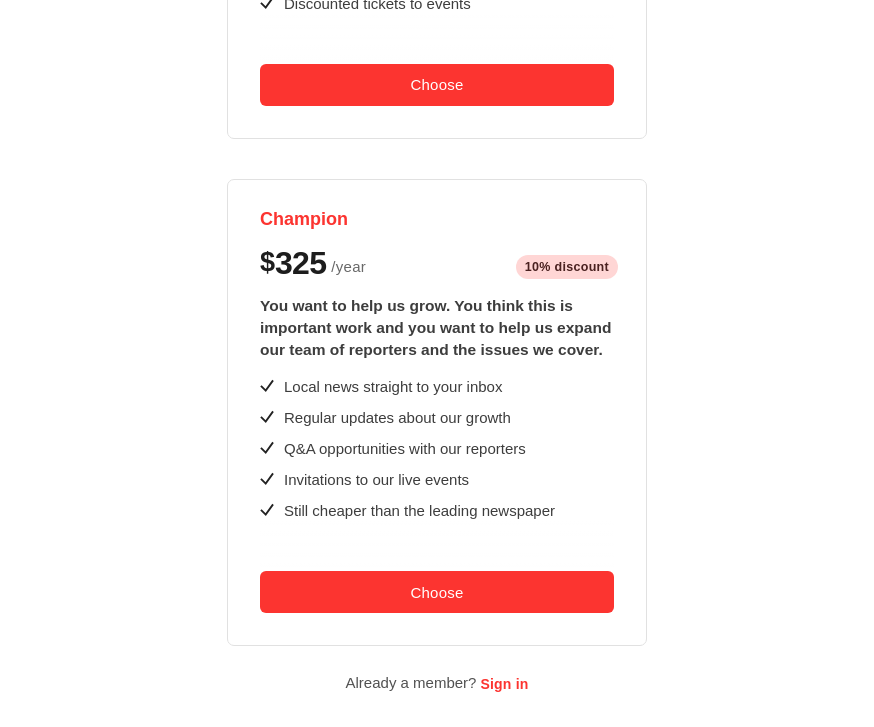 click on "Choose" at bounding box center [437, 85] 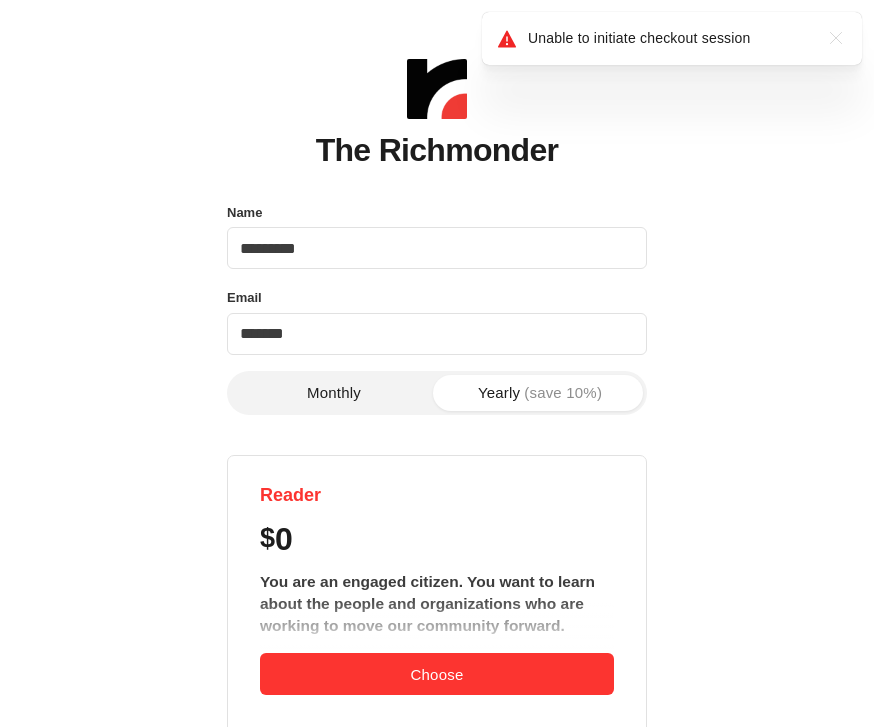 scroll, scrollTop: 0, scrollLeft: 0, axis: both 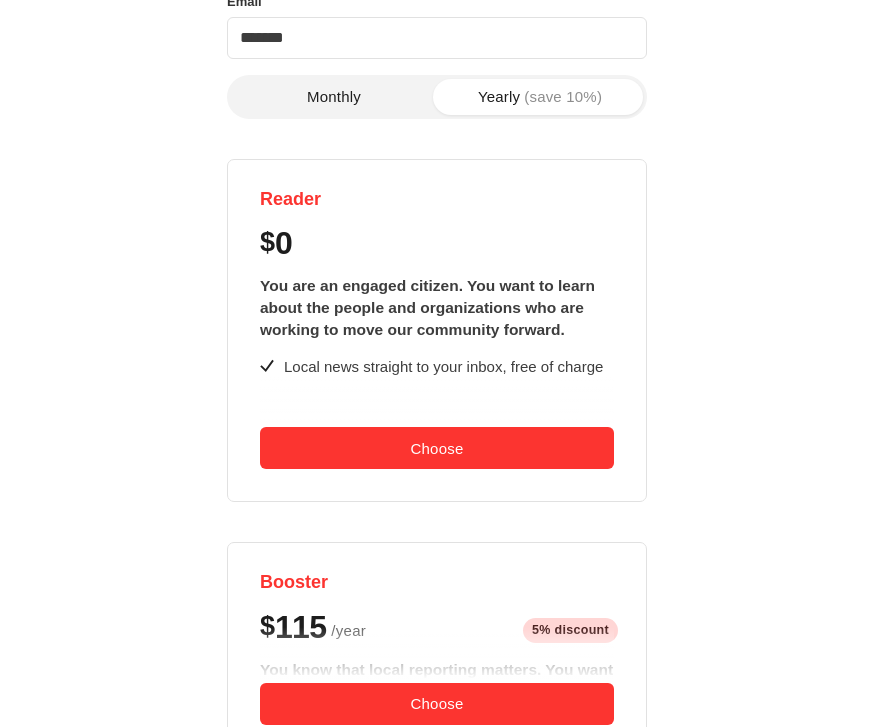 click on "Choose" at bounding box center [437, 448] 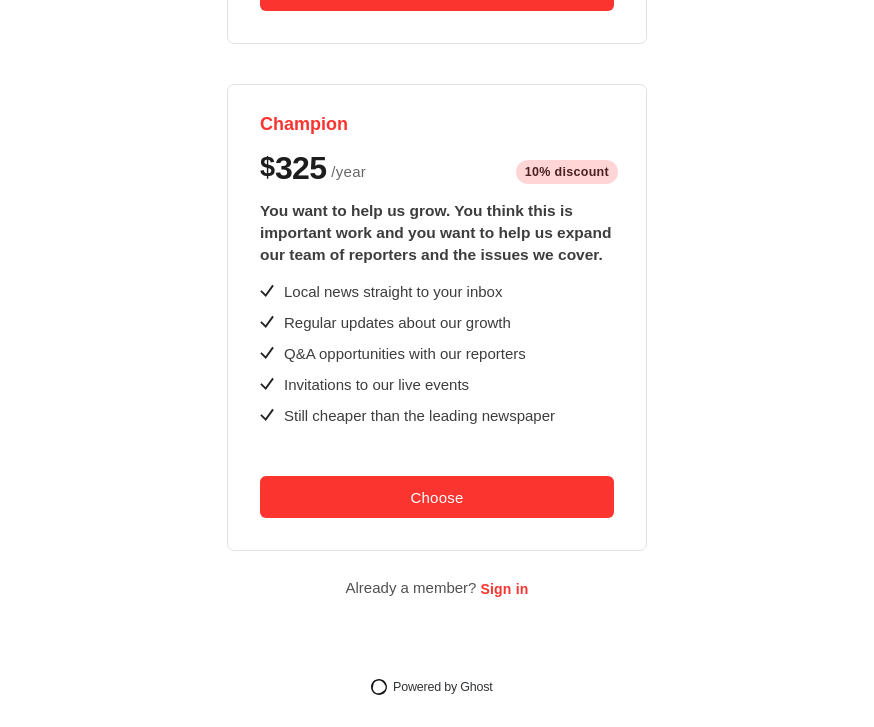 scroll, scrollTop: 1230, scrollLeft: 0, axis: vertical 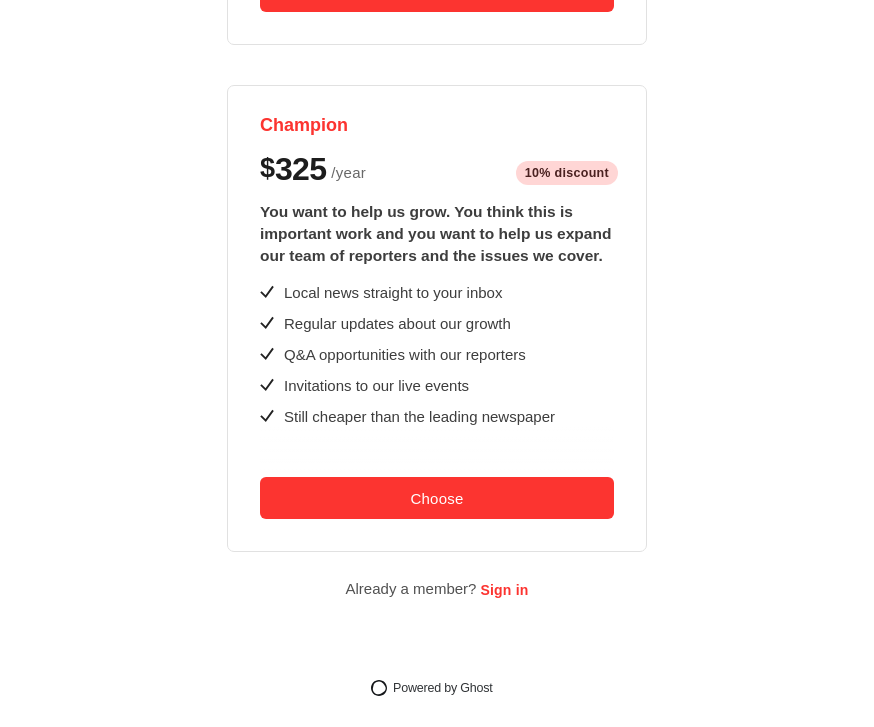 click on "Choose" at bounding box center (437, 498) 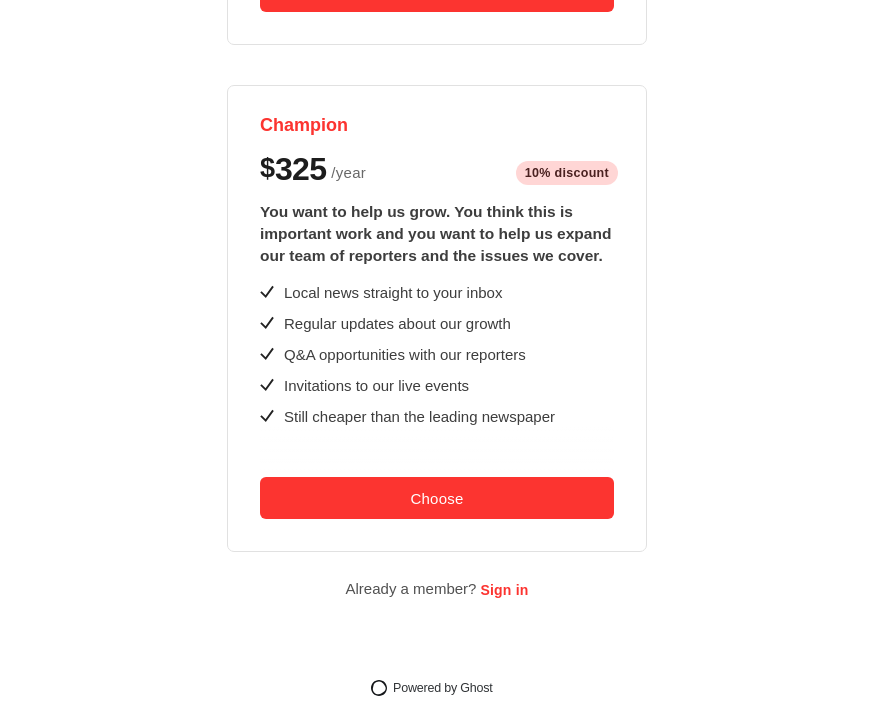 click on "Choose" at bounding box center (437, 498) 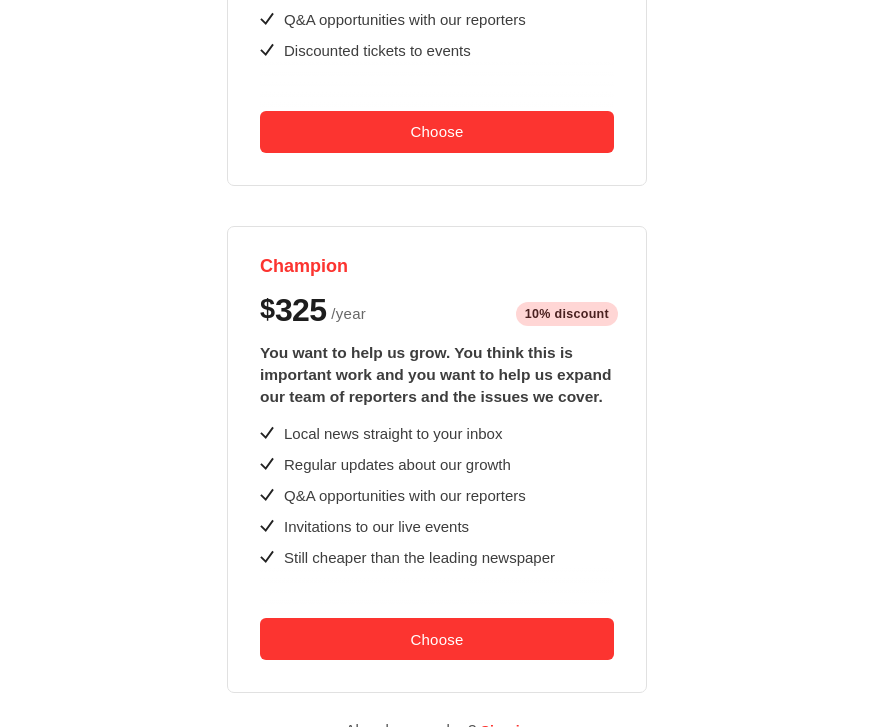 scroll, scrollTop: 1084, scrollLeft: 0, axis: vertical 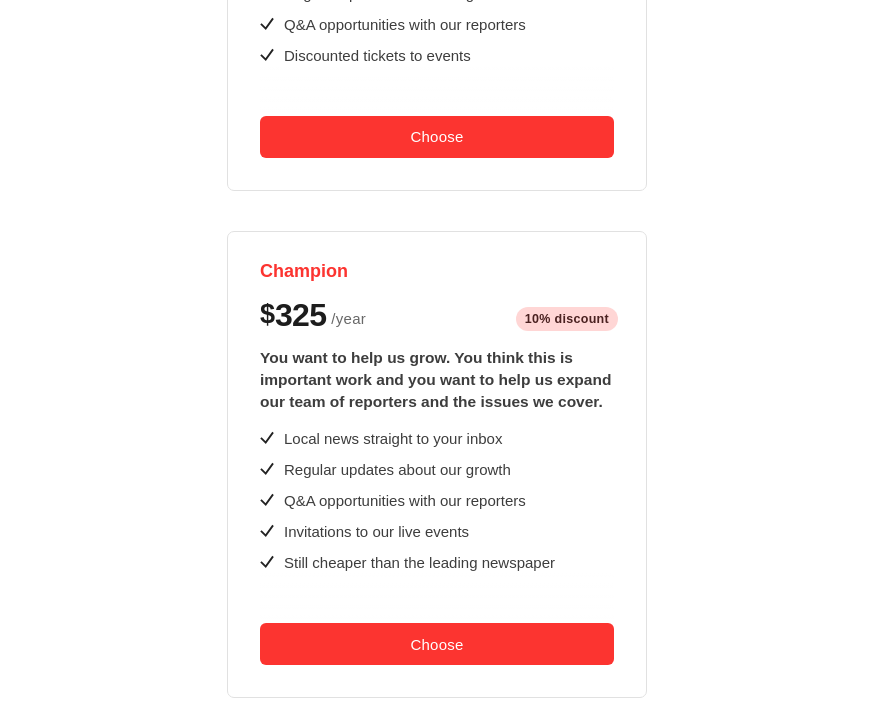 click on "Choose" at bounding box center (437, 137) 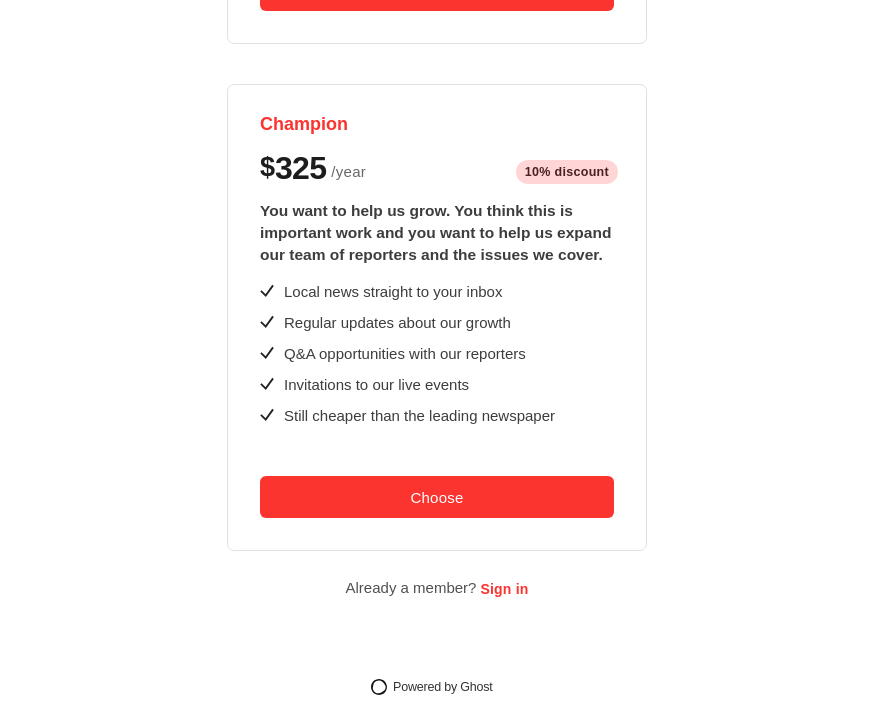 scroll, scrollTop: 1230, scrollLeft: 0, axis: vertical 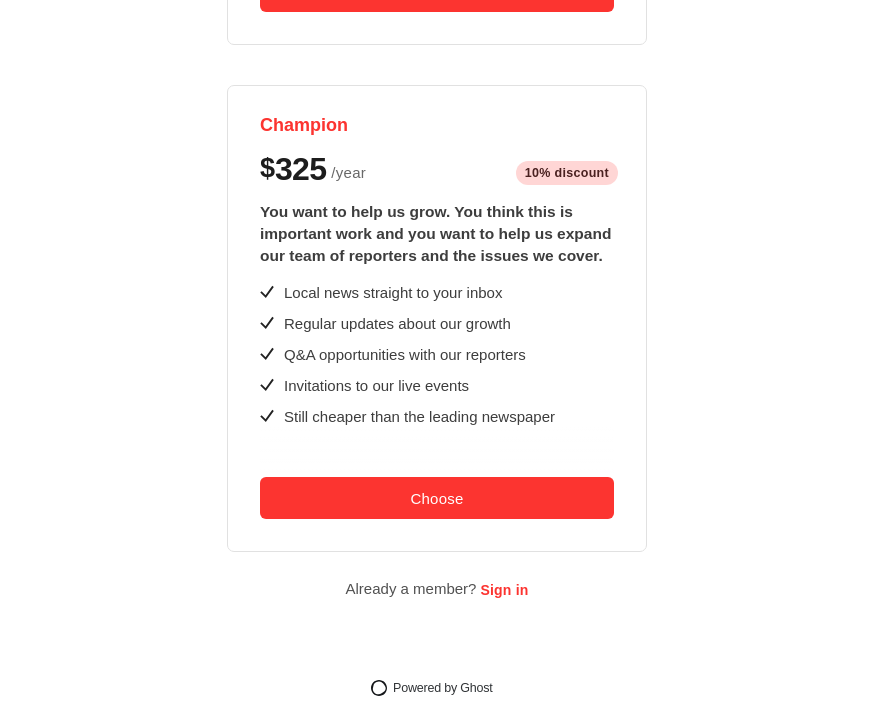 click on "Choose" at bounding box center (437, 498) 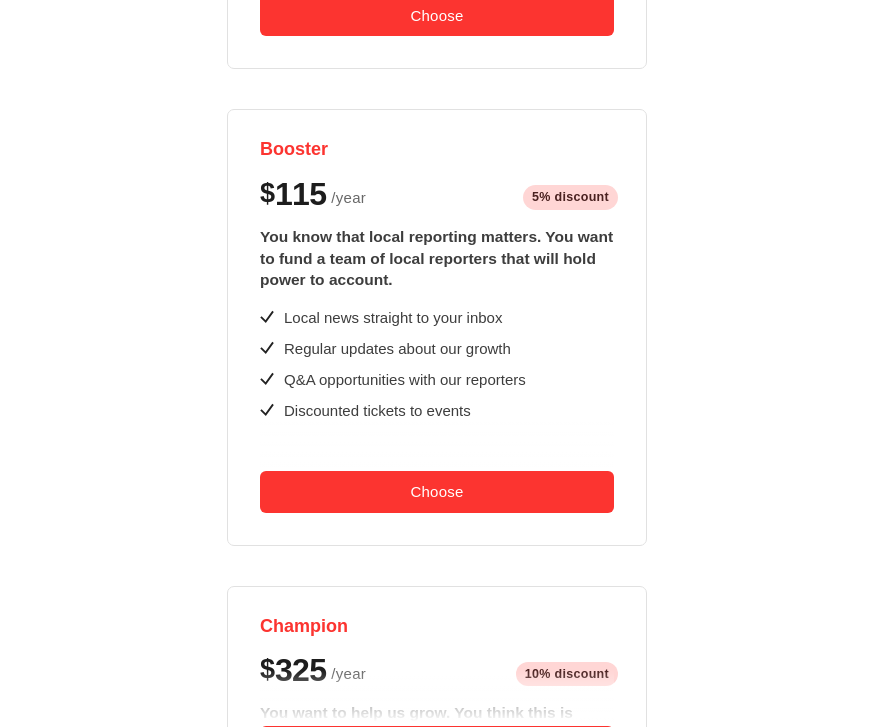 scroll, scrollTop: 766, scrollLeft: 0, axis: vertical 